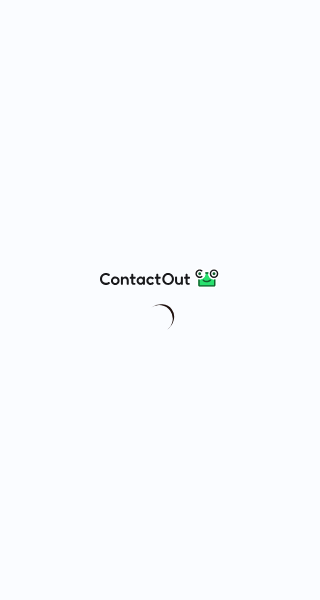 scroll, scrollTop: 0, scrollLeft: 0, axis: both 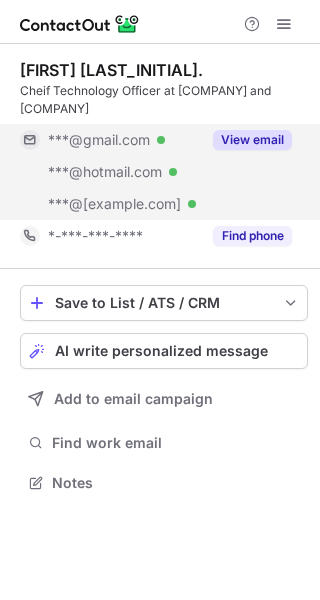 click on "View email" at bounding box center [252, 140] 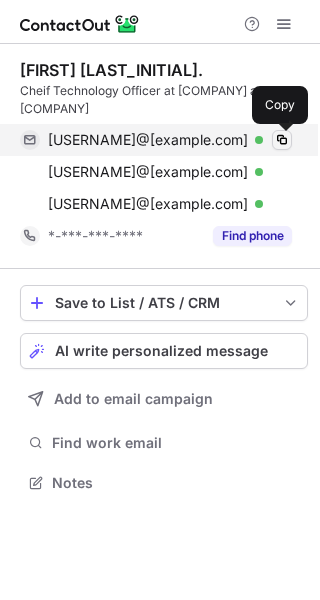 click at bounding box center [282, 140] 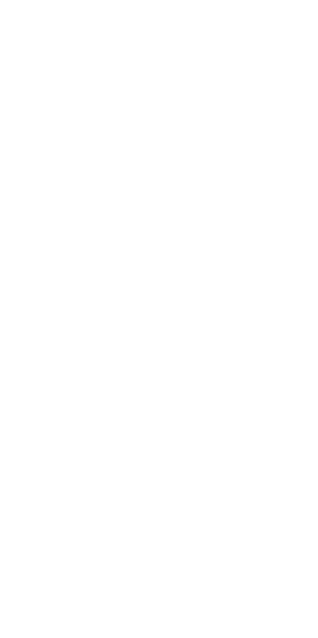 scroll, scrollTop: 0, scrollLeft: 0, axis: both 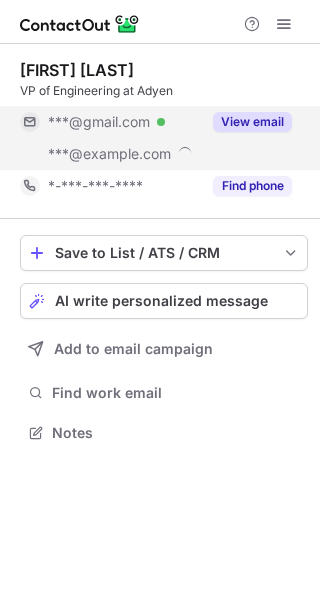 click on "View email" at bounding box center [252, 122] 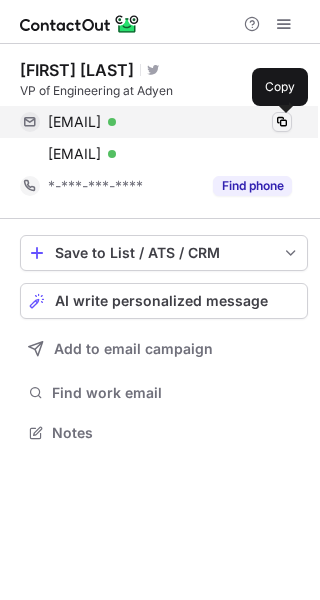 click at bounding box center (282, 122) 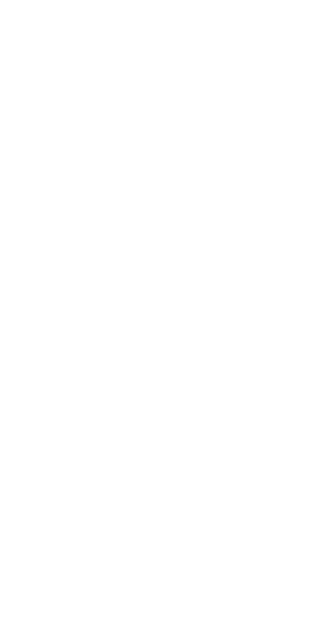 scroll, scrollTop: 0, scrollLeft: 0, axis: both 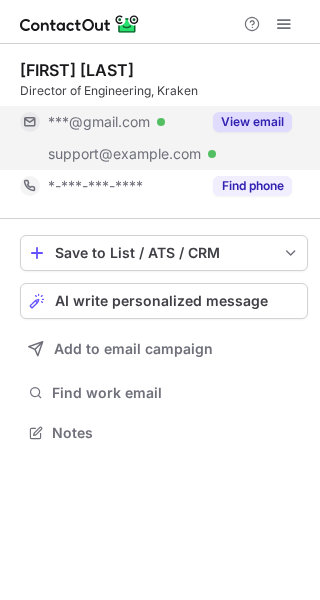 click on "View email" at bounding box center (252, 122) 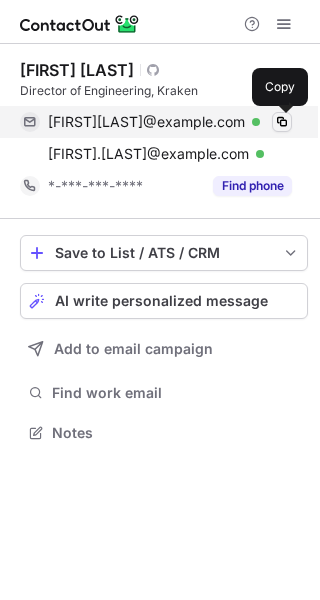 click at bounding box center [282, 122] 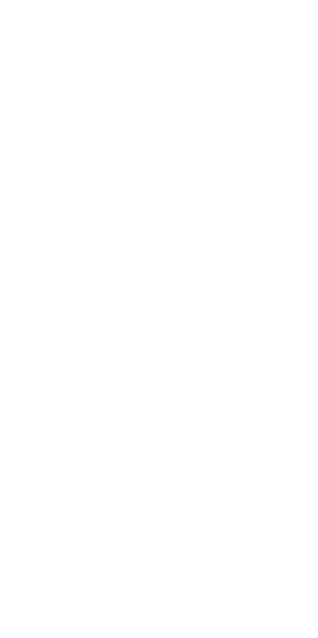 scroll, scrollTop: 0, scrollLeft: 0, axis: both 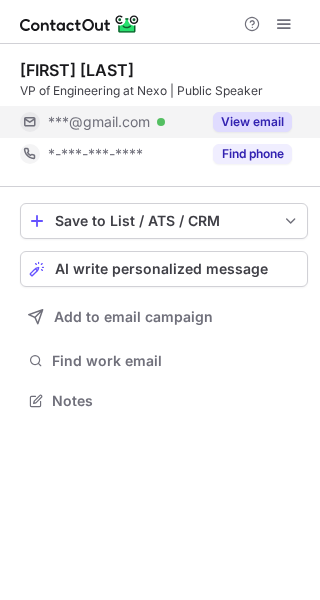 drag, startPoint x: 275, startPoint y: 135, endPoint x: 277, endPoint y: 124, distance: 11.18034 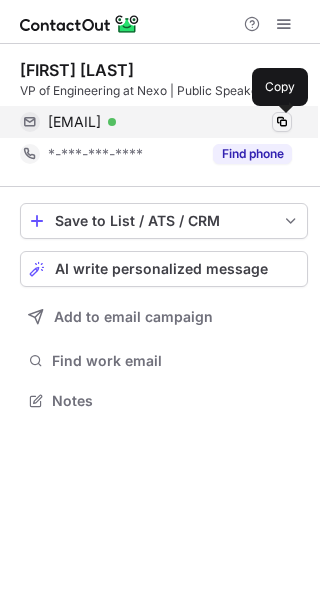 click at bounding box center (282, 122) 